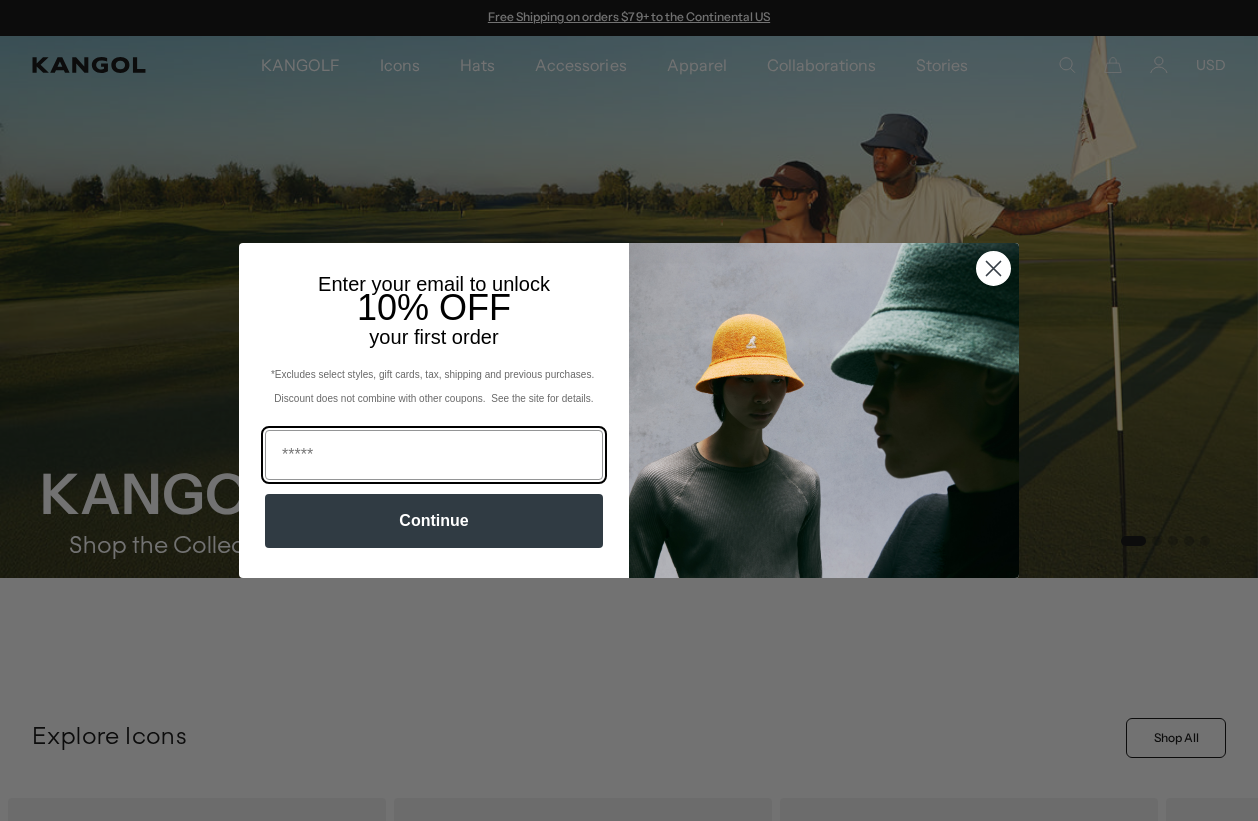 scroll, scrollTop: 0, scrollLeft: 0, axis: both 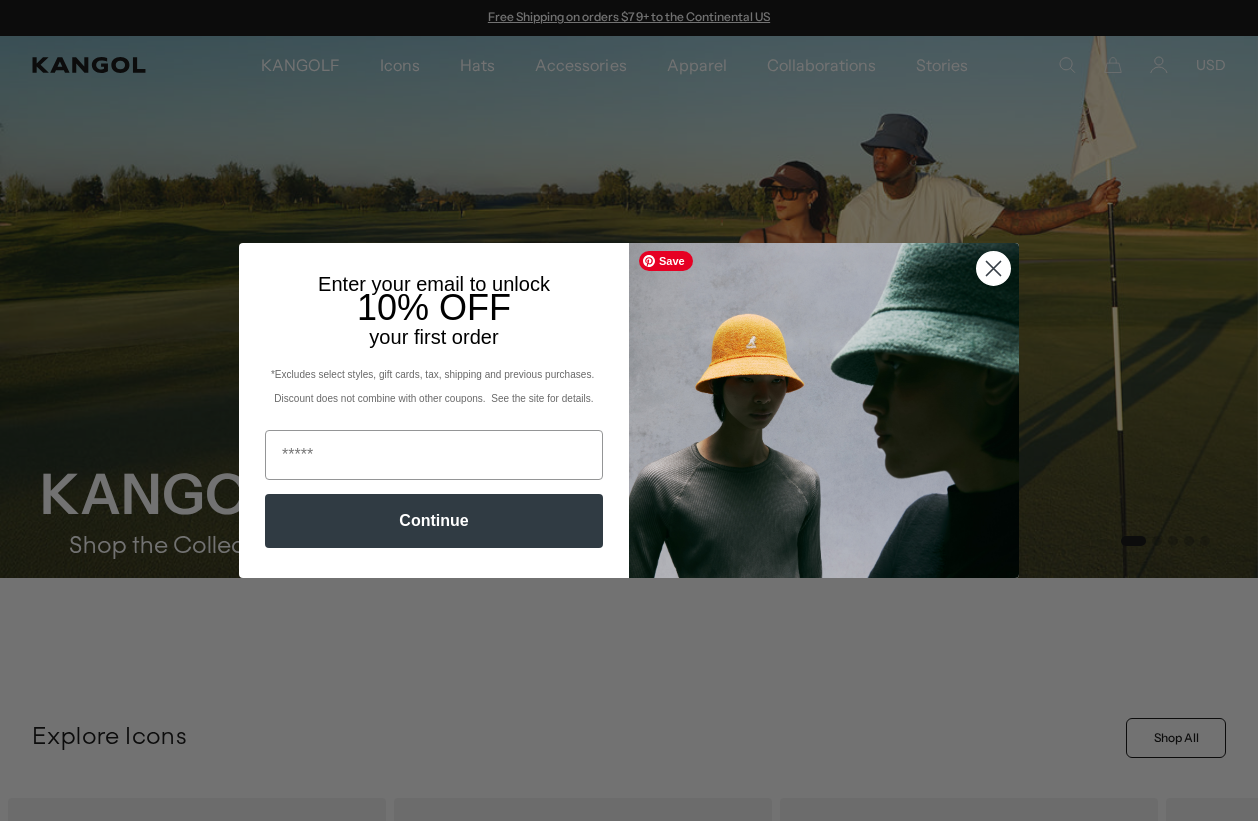 click 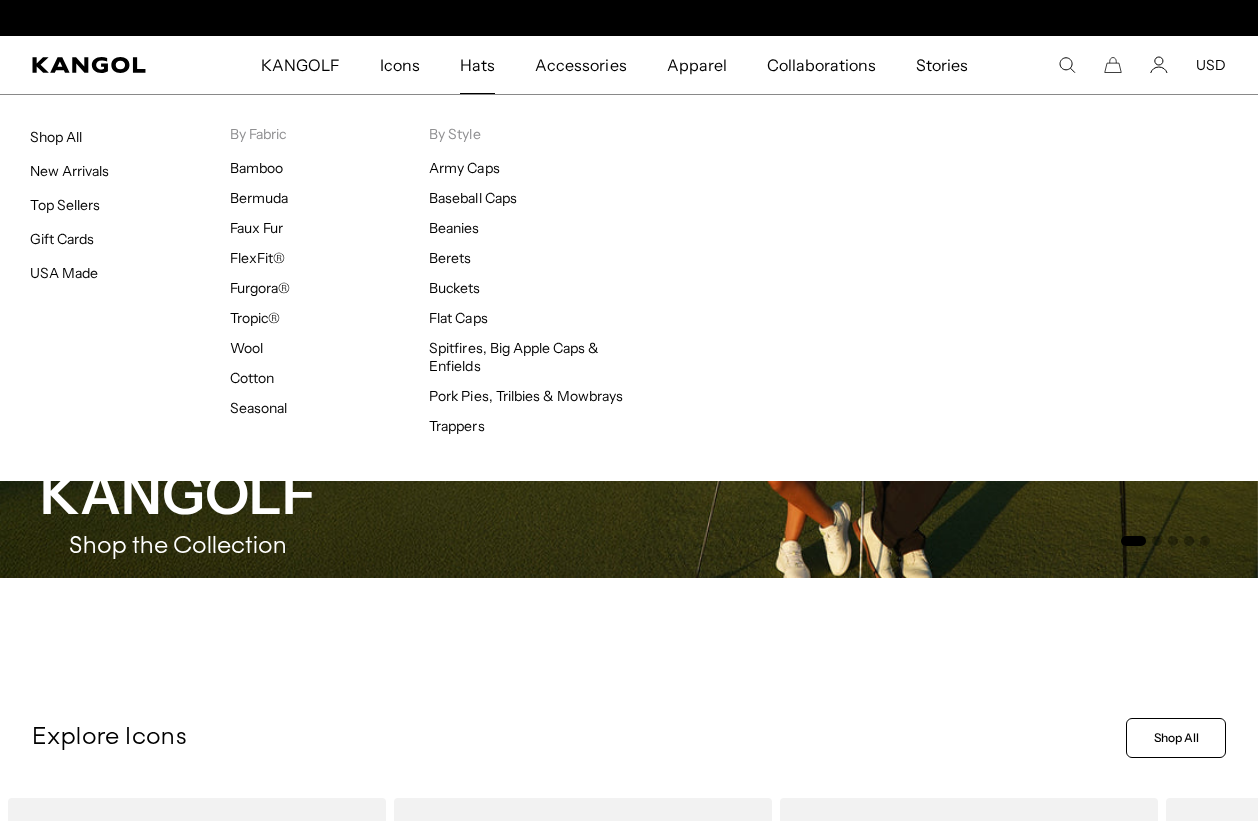 scroll, scrollTop: 0, scrollLeft: 412, axis: horizontal 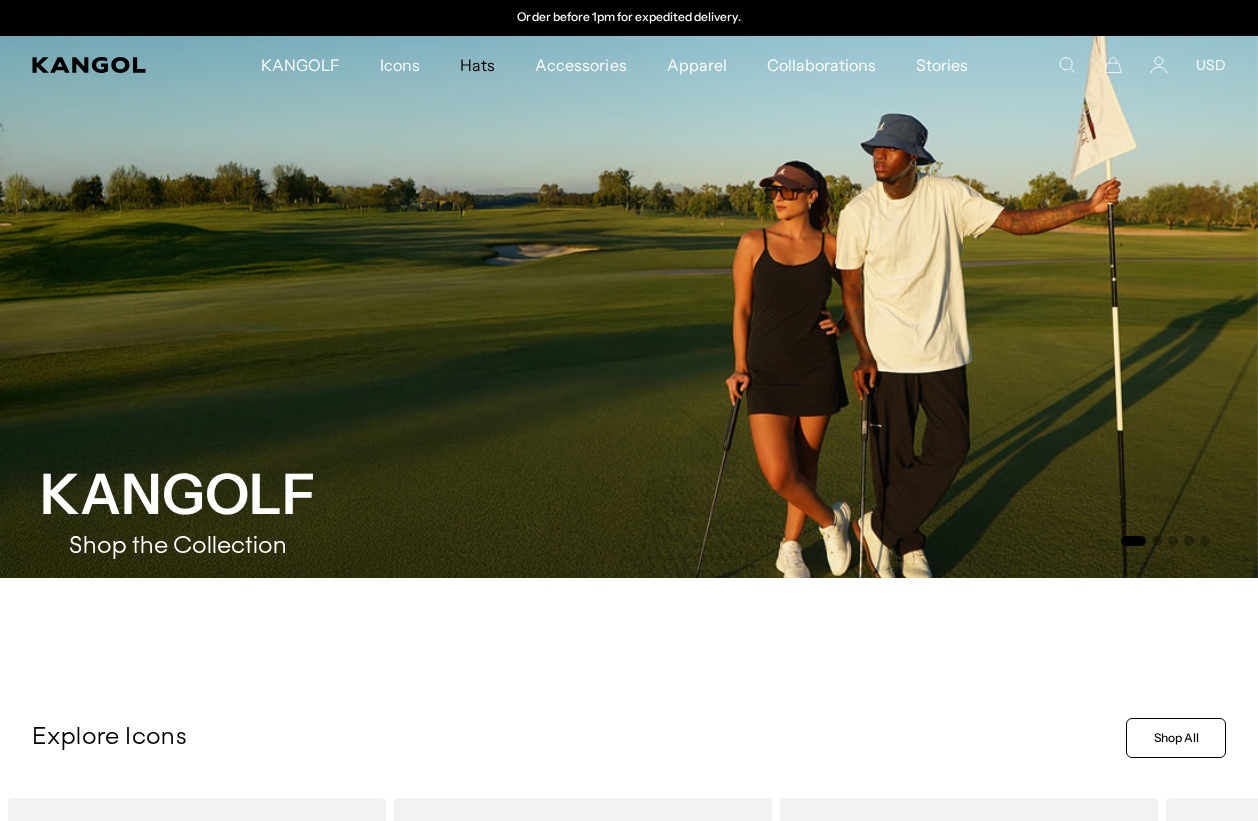 click on "Hats" at bounding box center [477, 65] 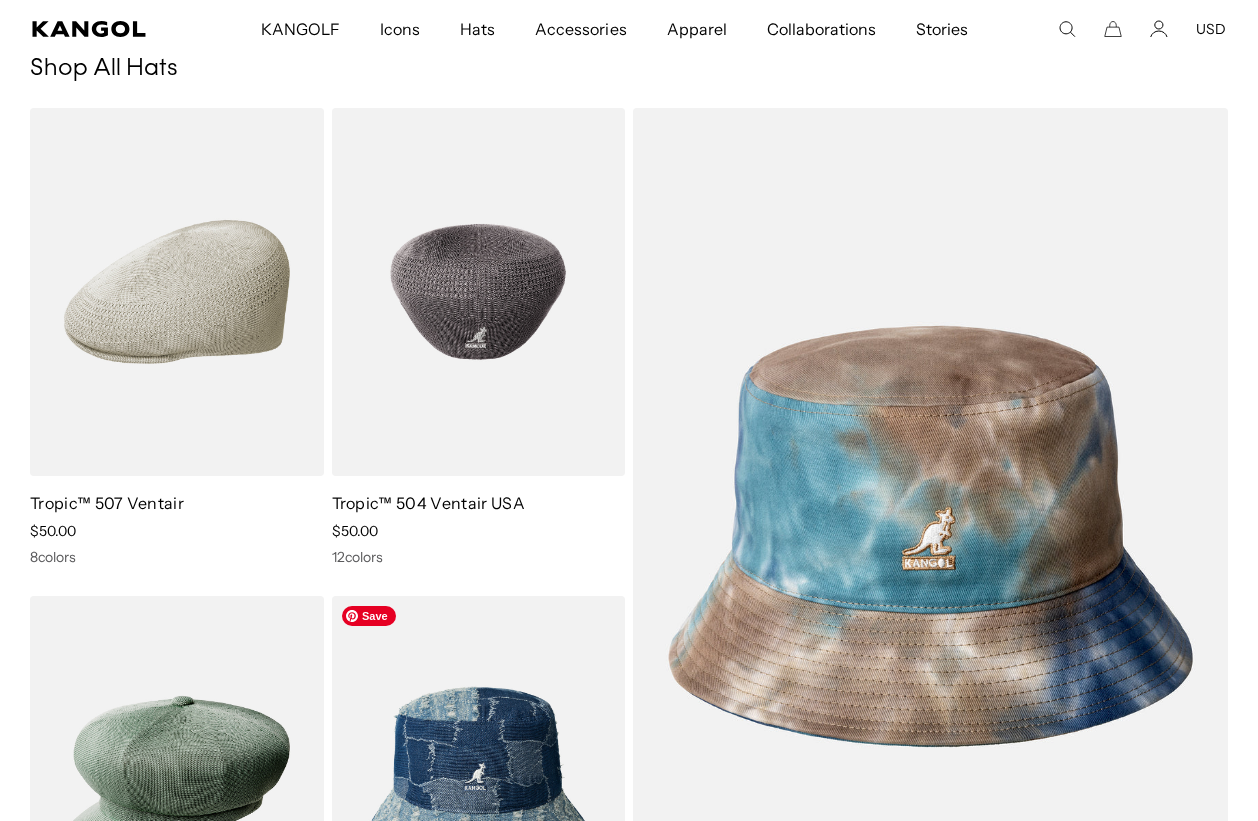 scroll, scrollTop: 141, scrollLeft: 0, axis: vertical 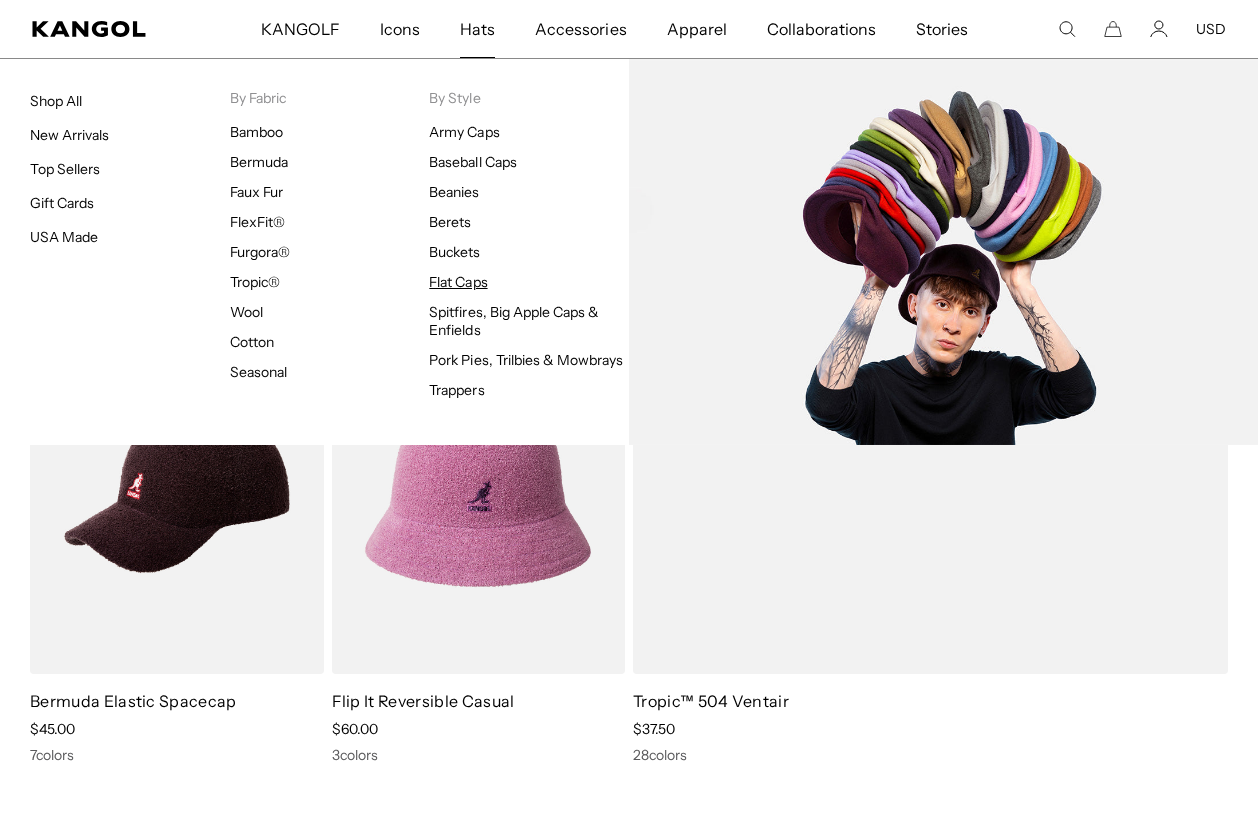 click on "Flat Caps" at bounding box center (458, 282) 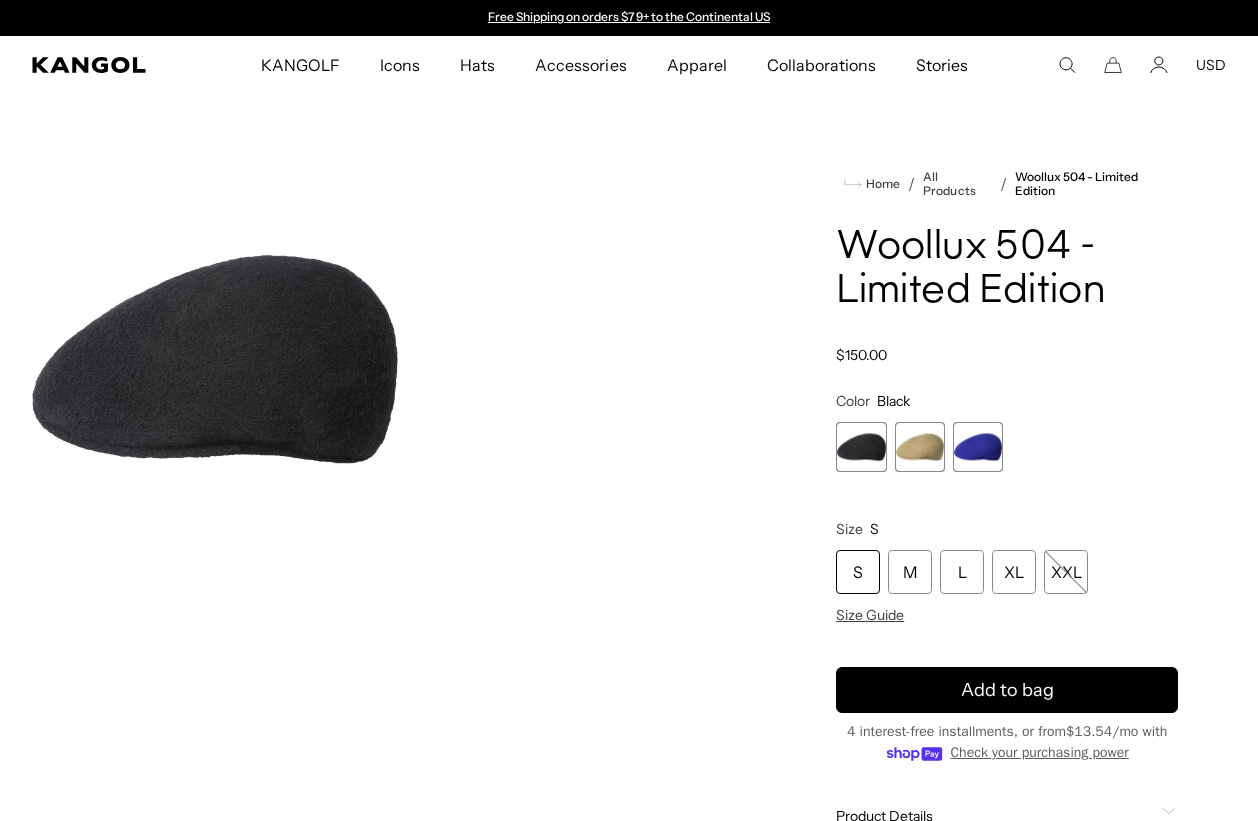 scroll, scrollTop: 0, scrollLeft: 0, axis: both 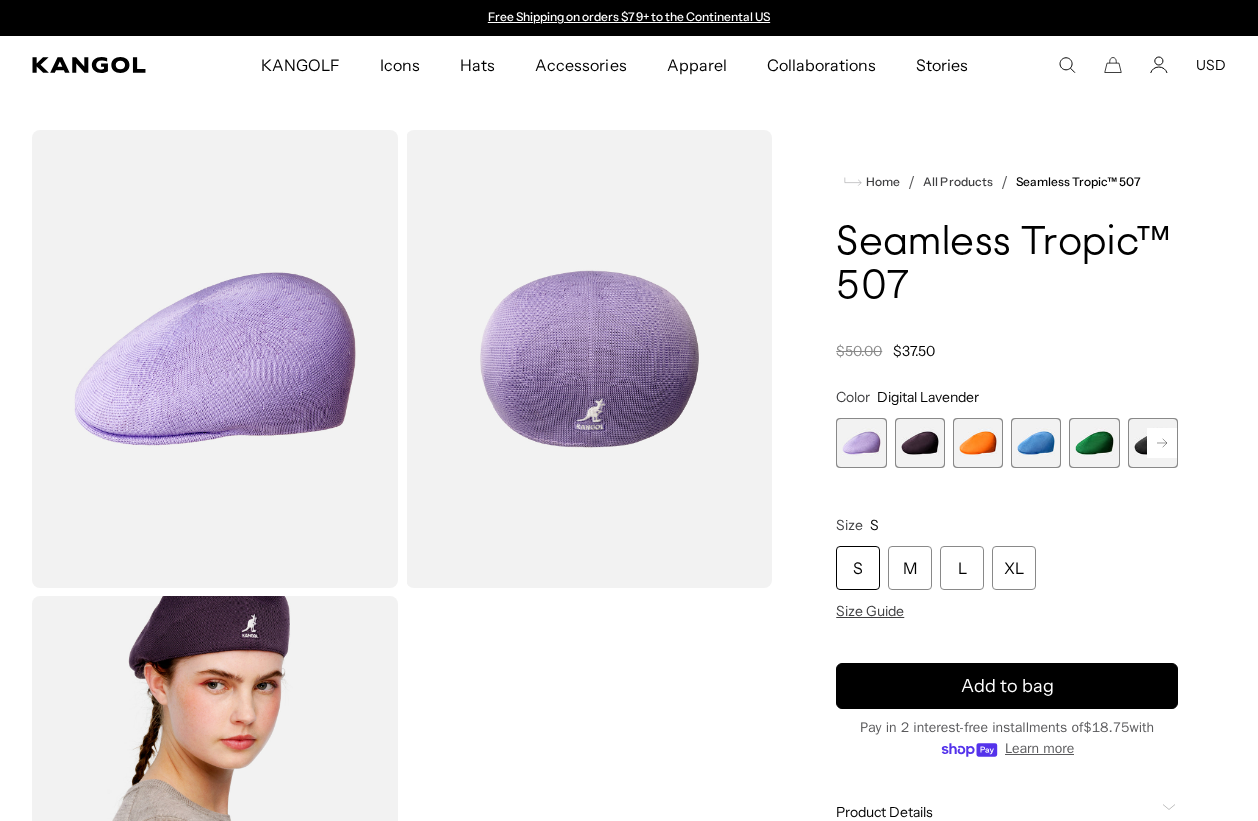 click at bounding box center [920, 443] 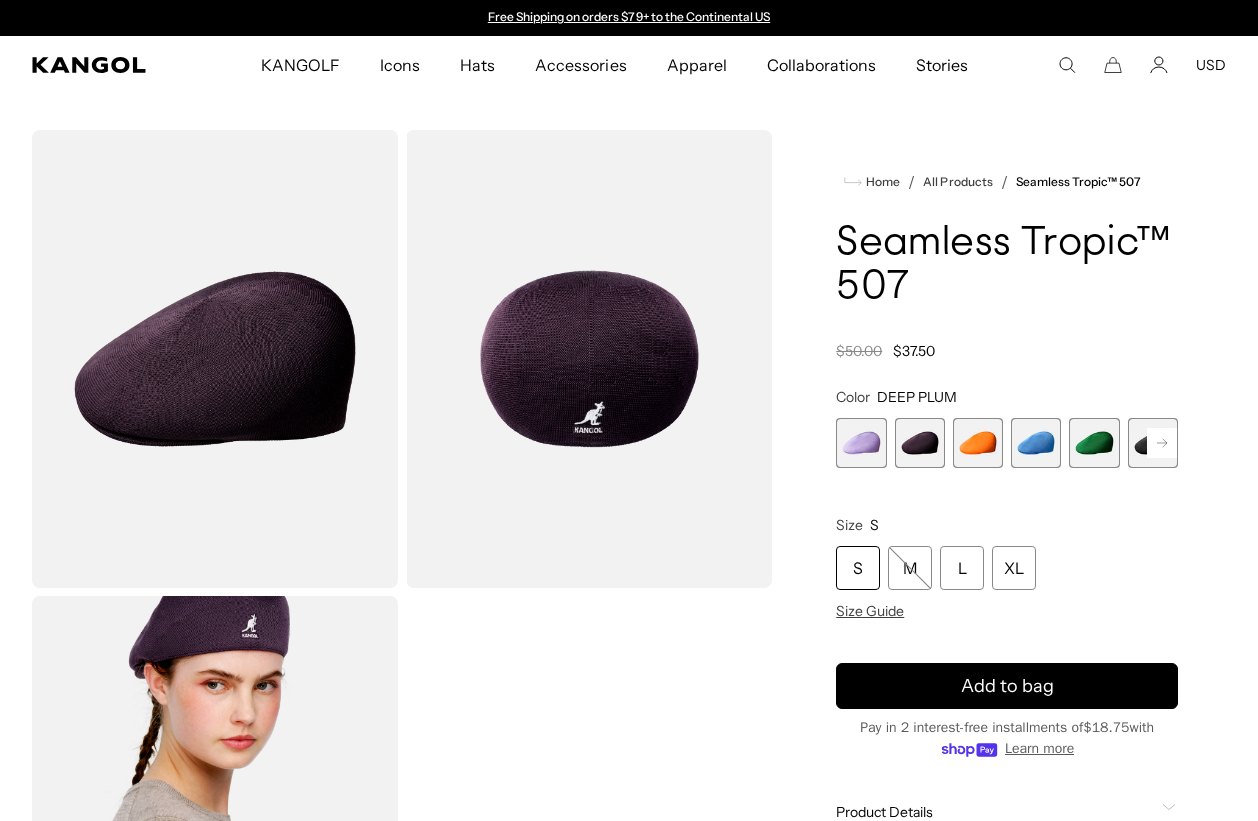 click 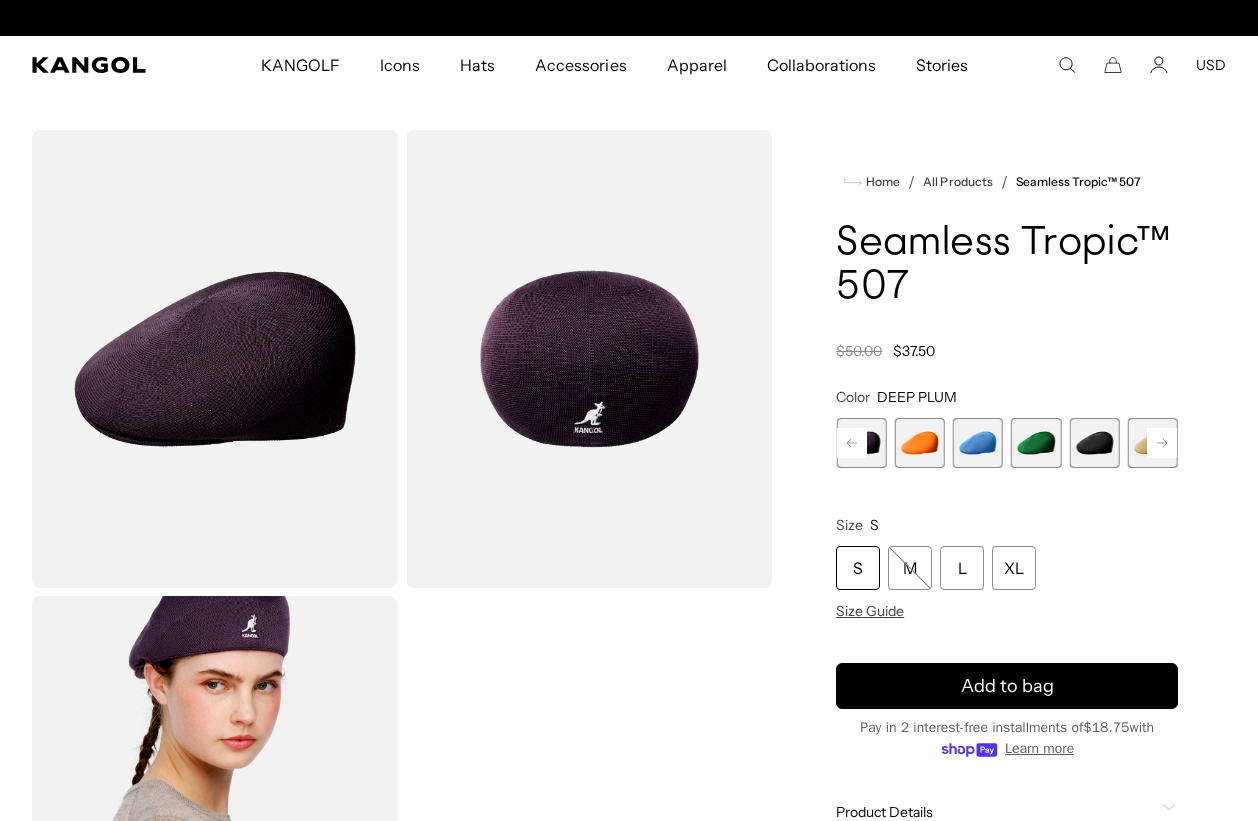 click at bounding box center [1094, 443] 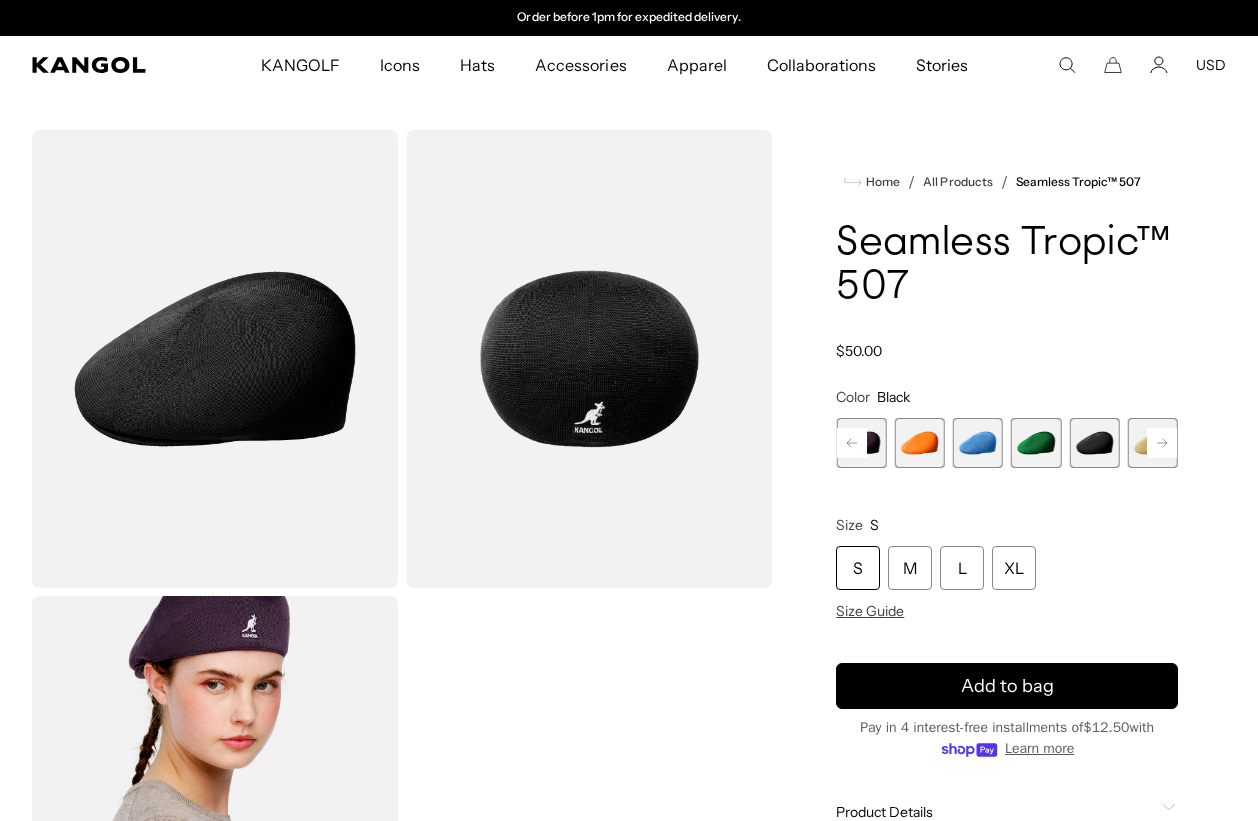 click 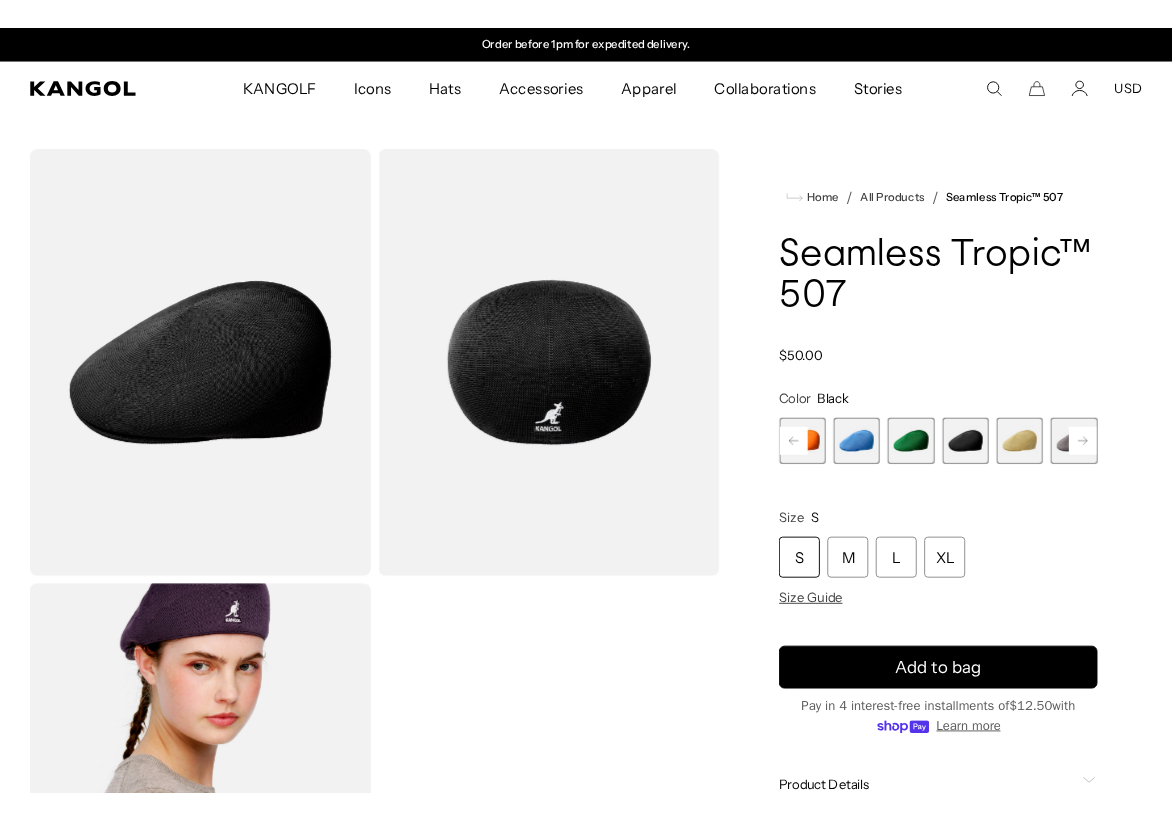scroll, scrollTop: 0, scrollLeft: 0, axis: both 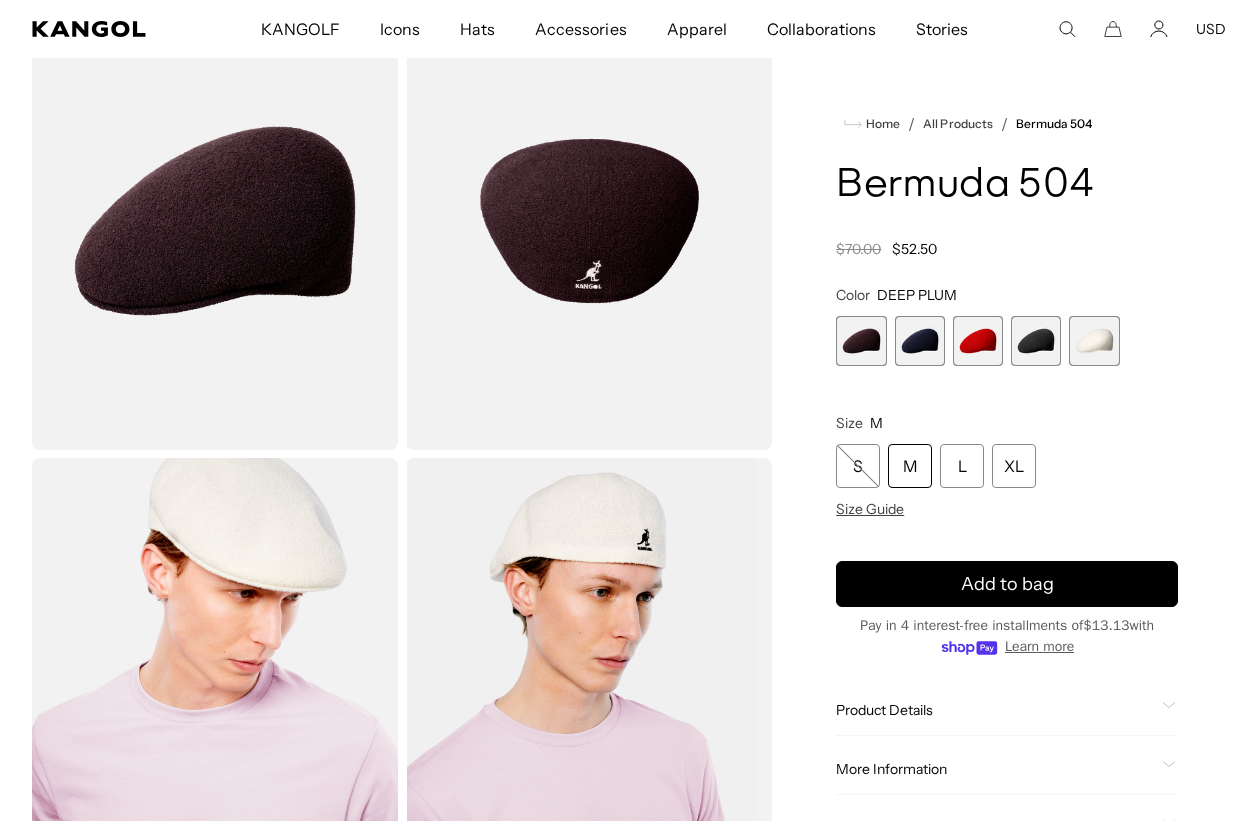 click at bounding box center (1036, 341) 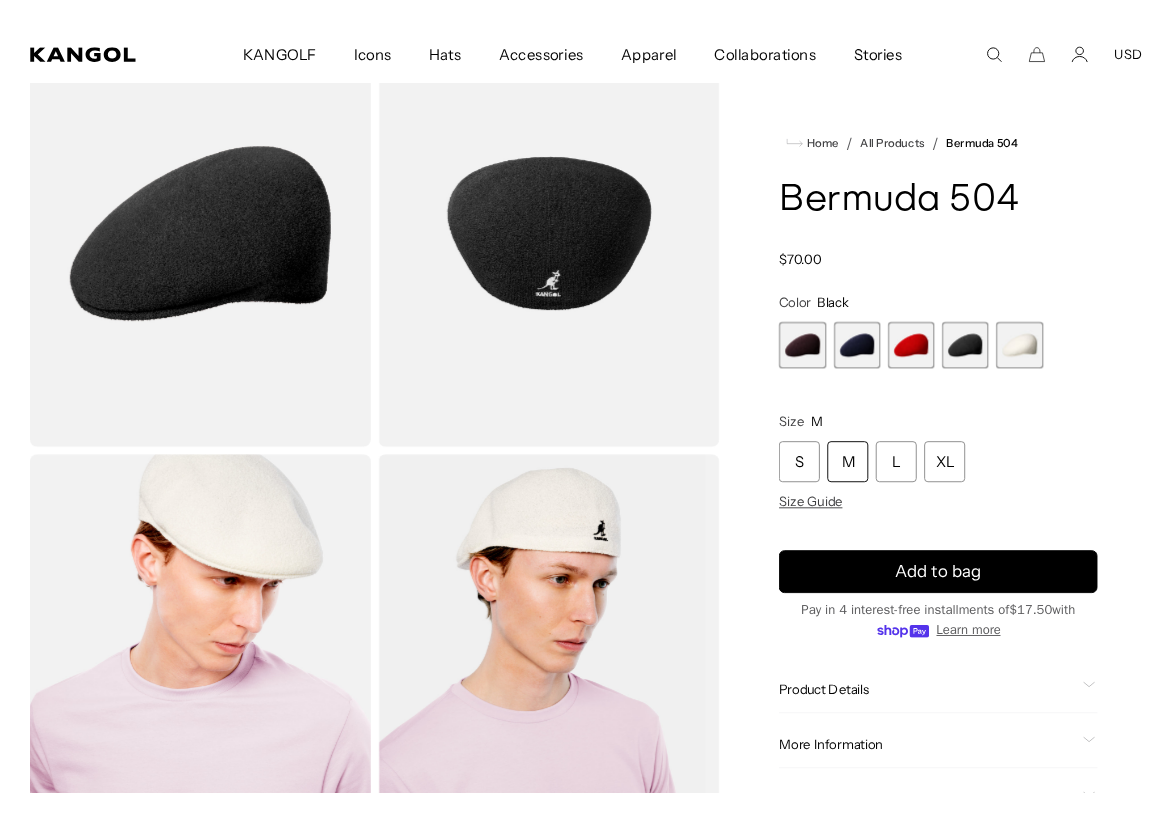 scroll, scrollTop: 0, scrollLeft: 412, axis: horizontal 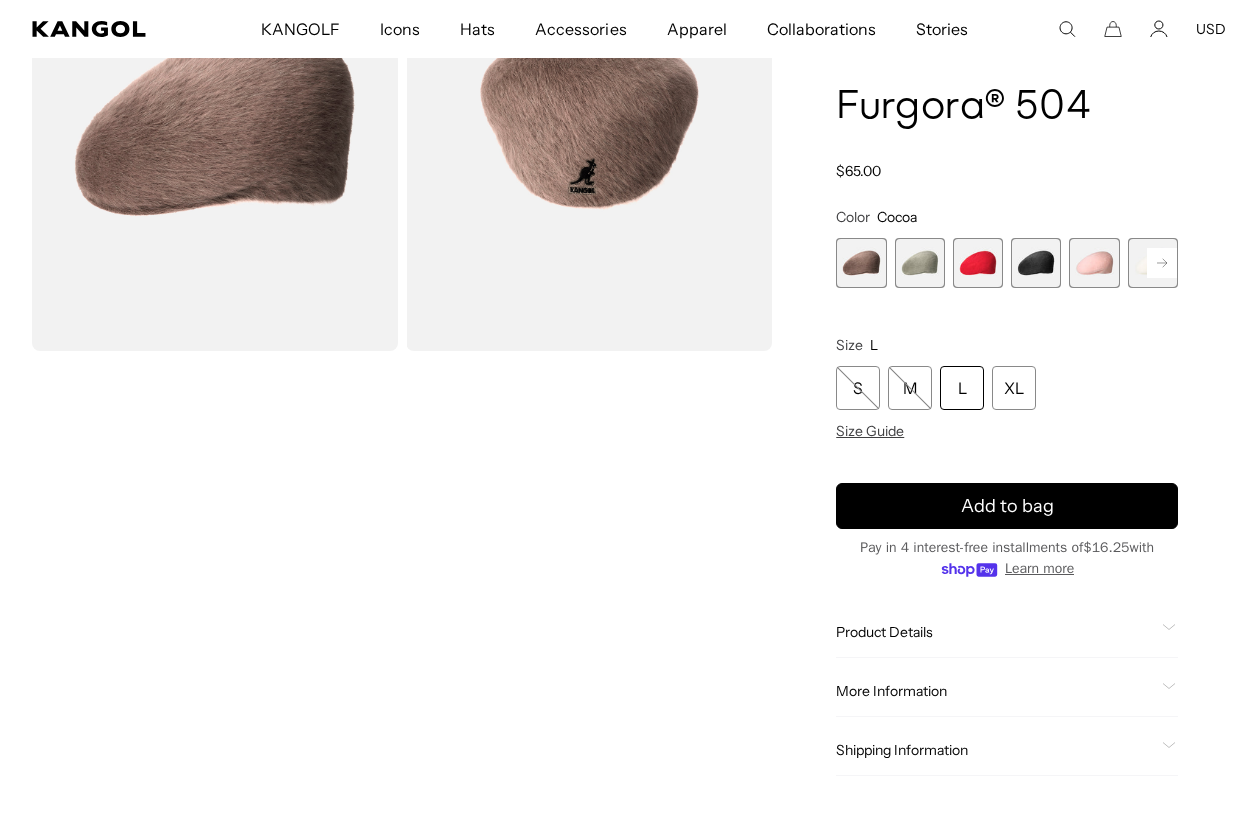 click 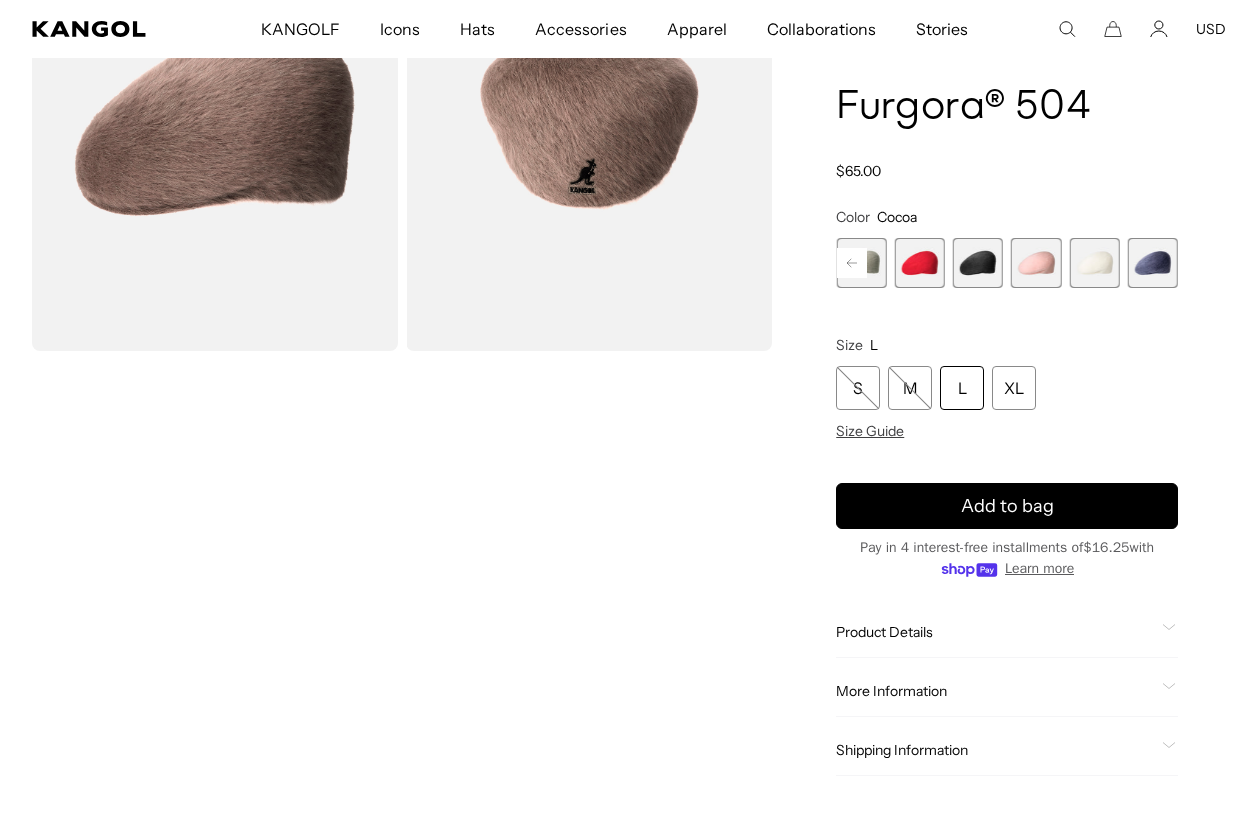 click at bounding box center [1153, 263] 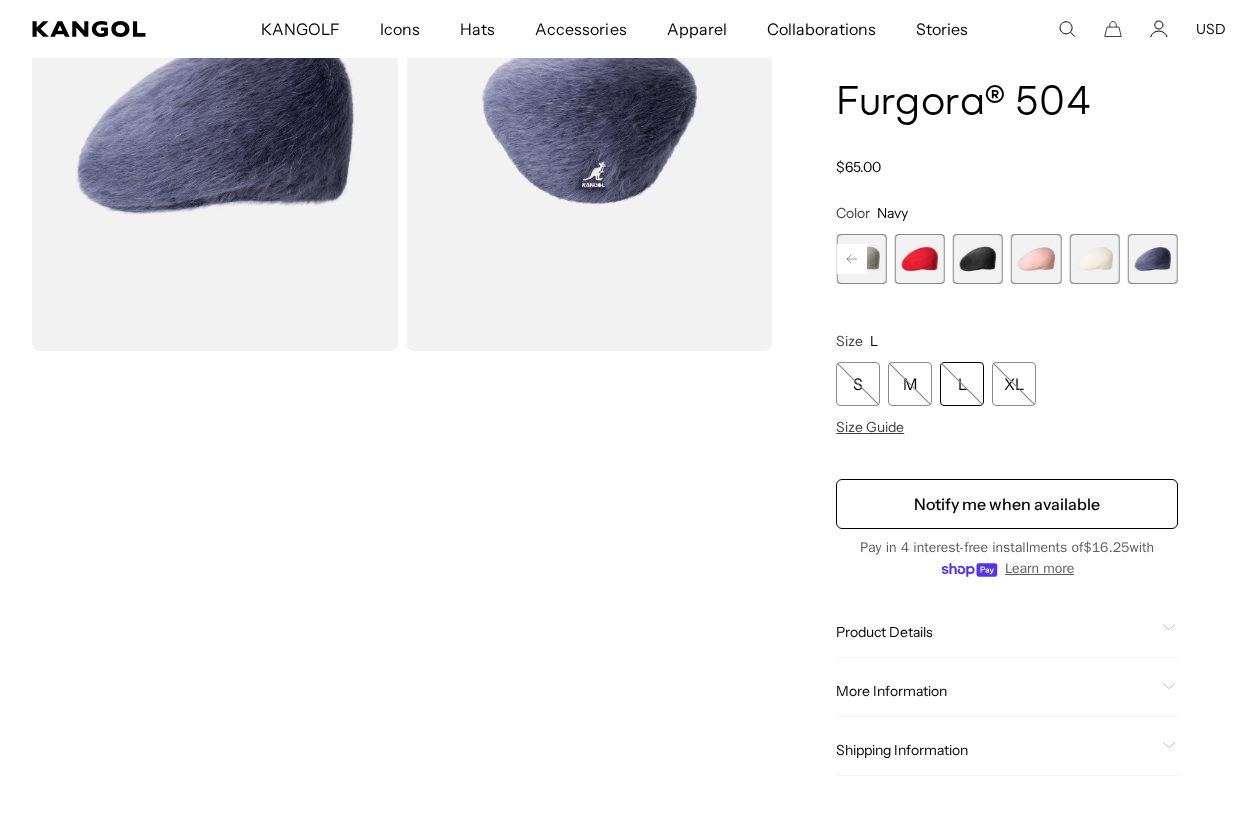 scroll, scrollTop: 0, scrollLeft: 412, axis: horizontal 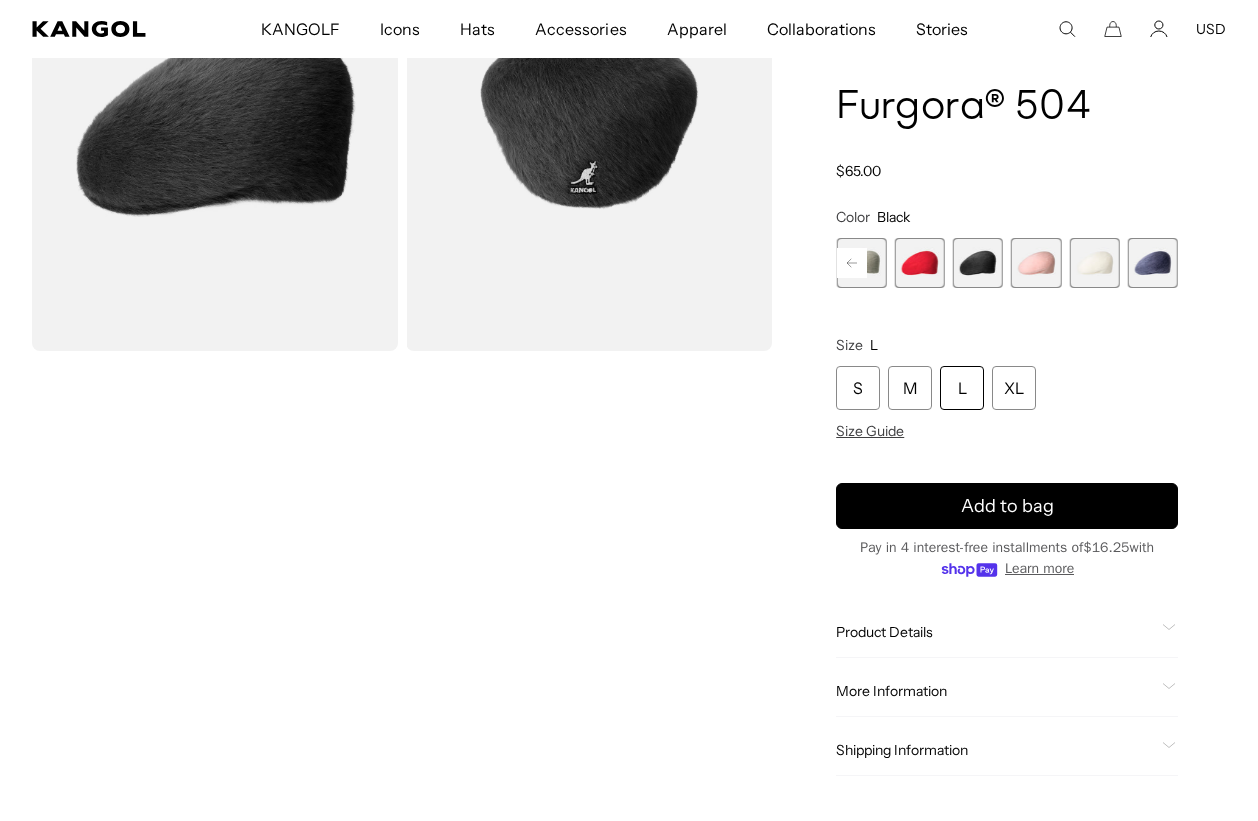 click 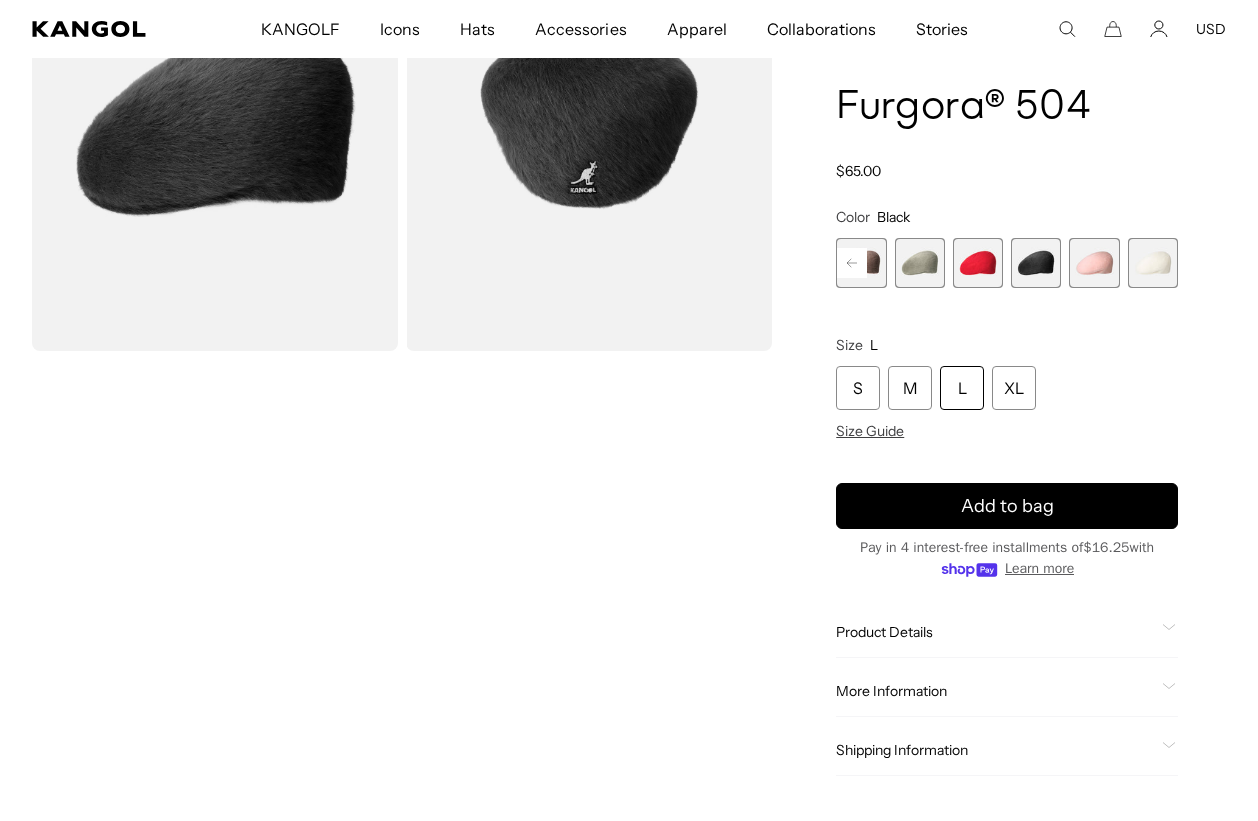 click at bounding box center [920, 263] 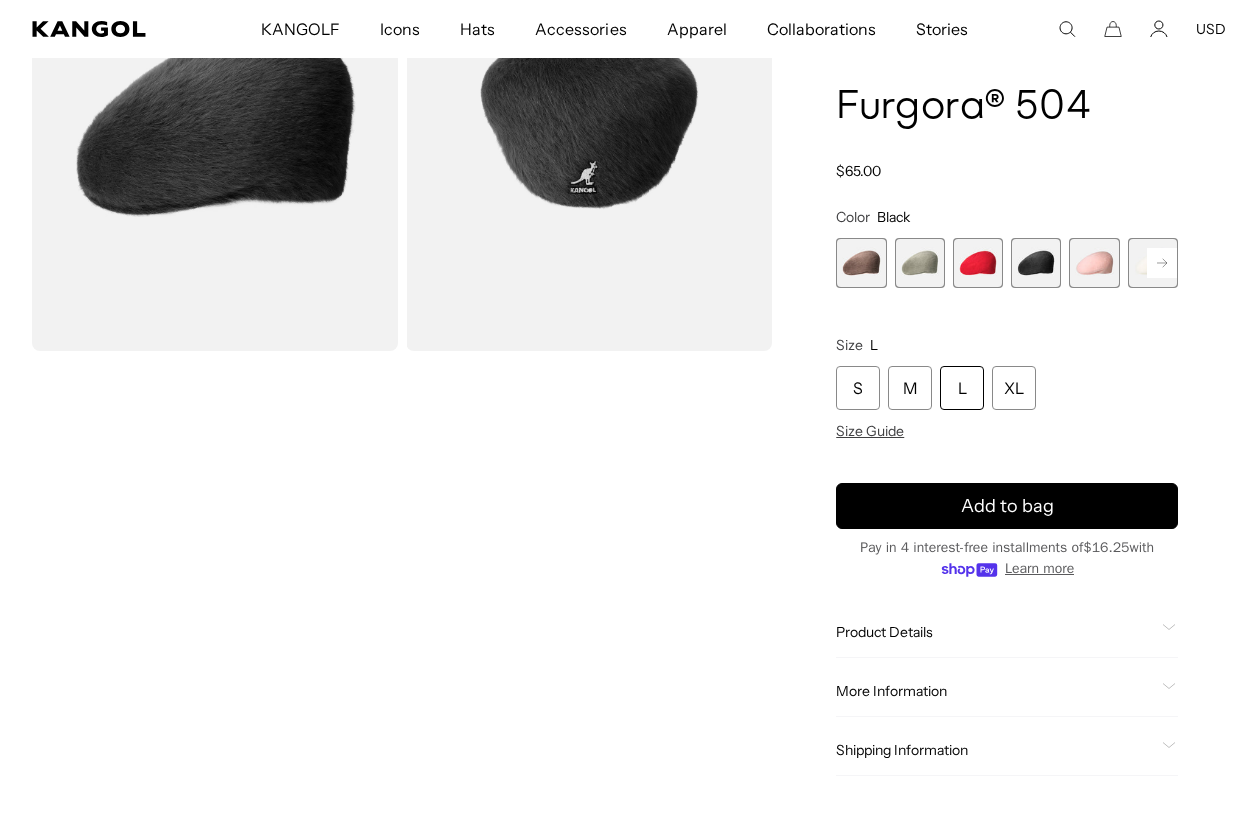 click at bounding box center (920, 263) 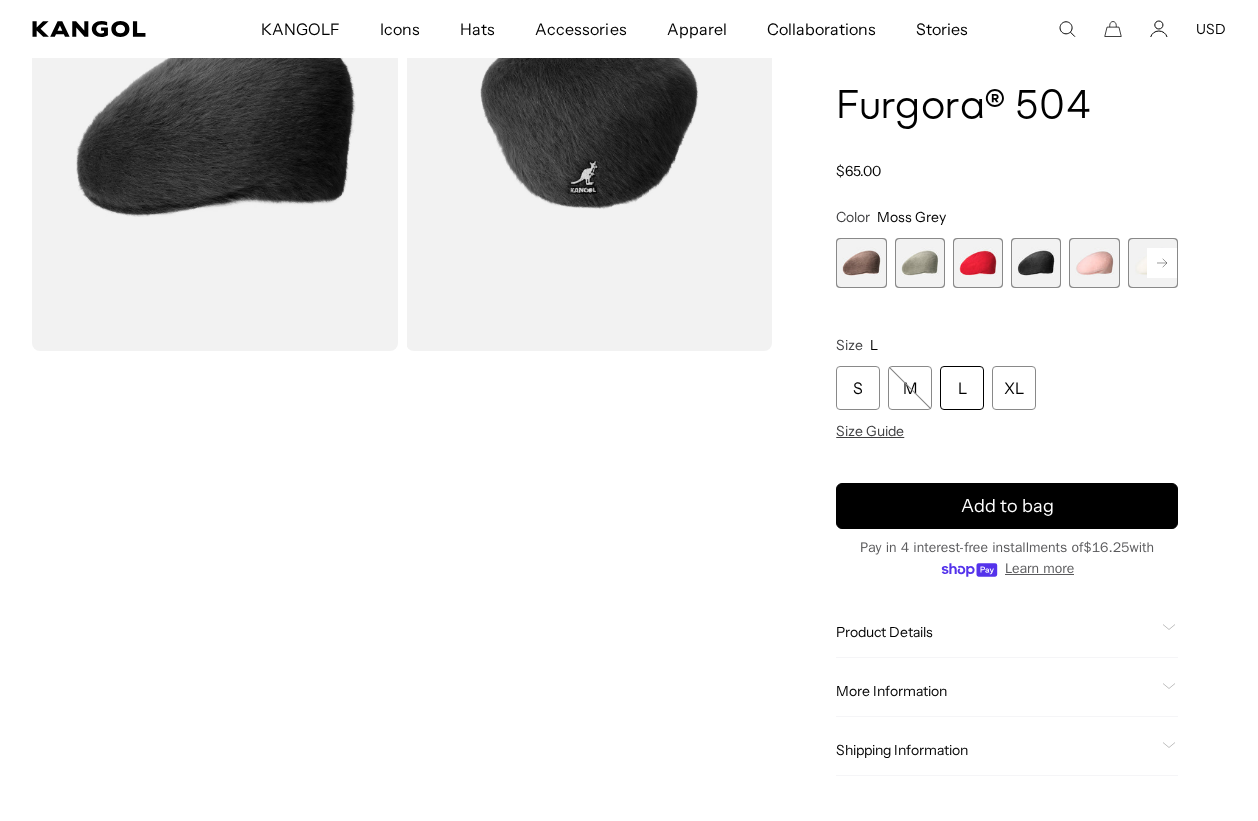 click at bounding box center [920, 263] 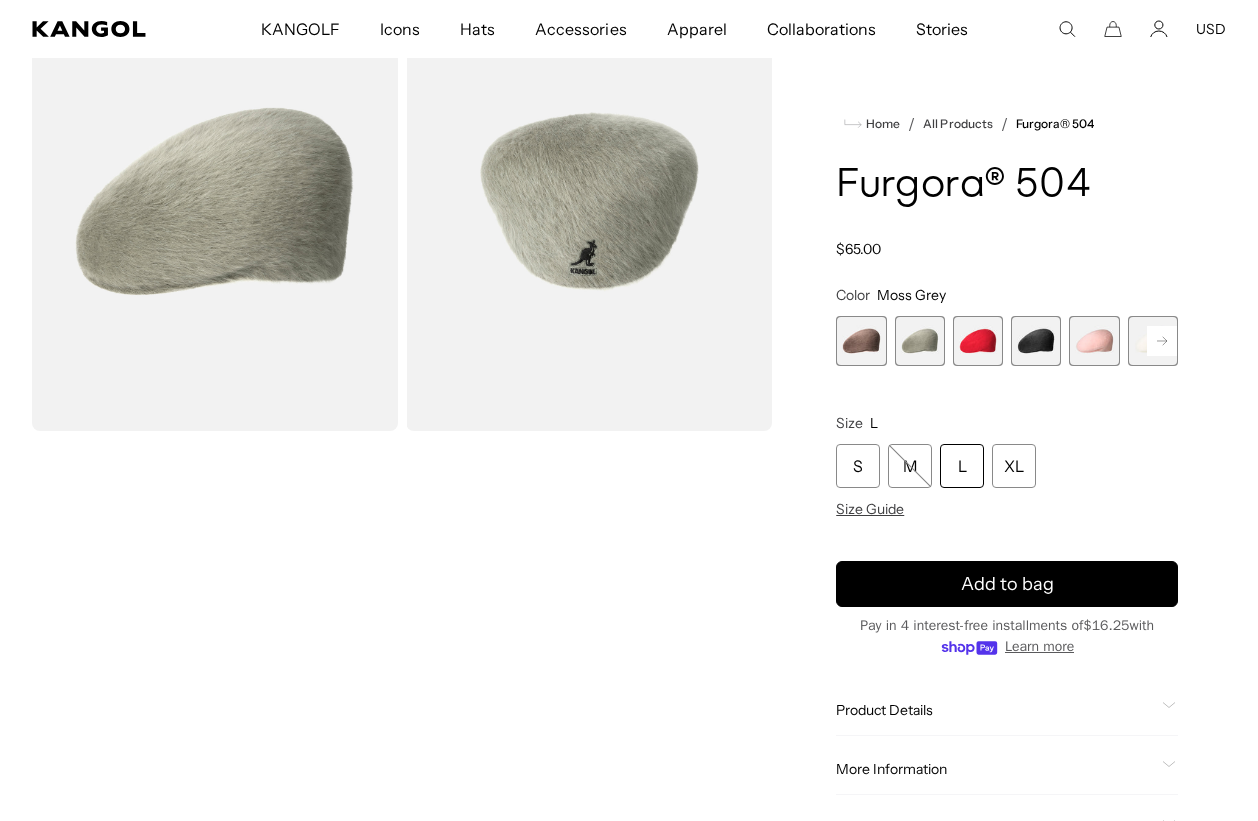scroll, scrollTop: 150, scrollLeft: 0, axis: vertical 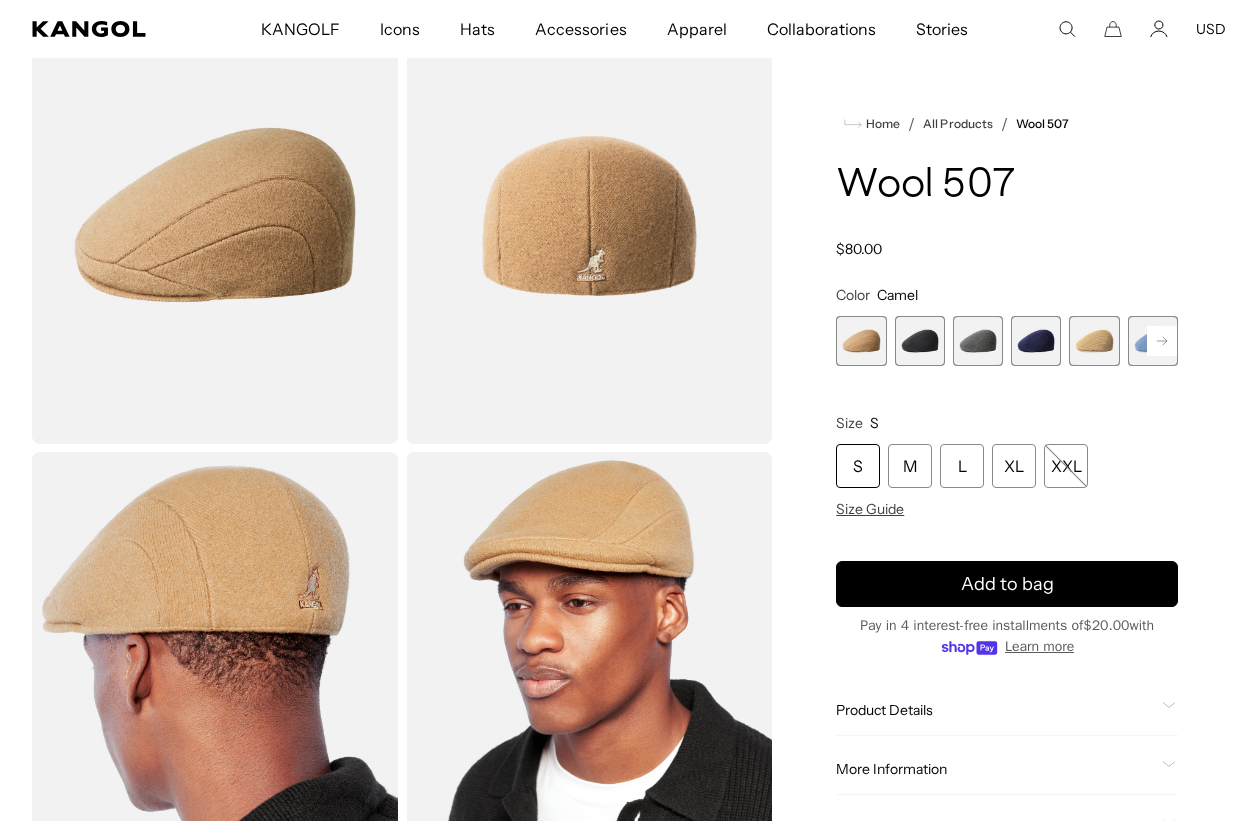 click 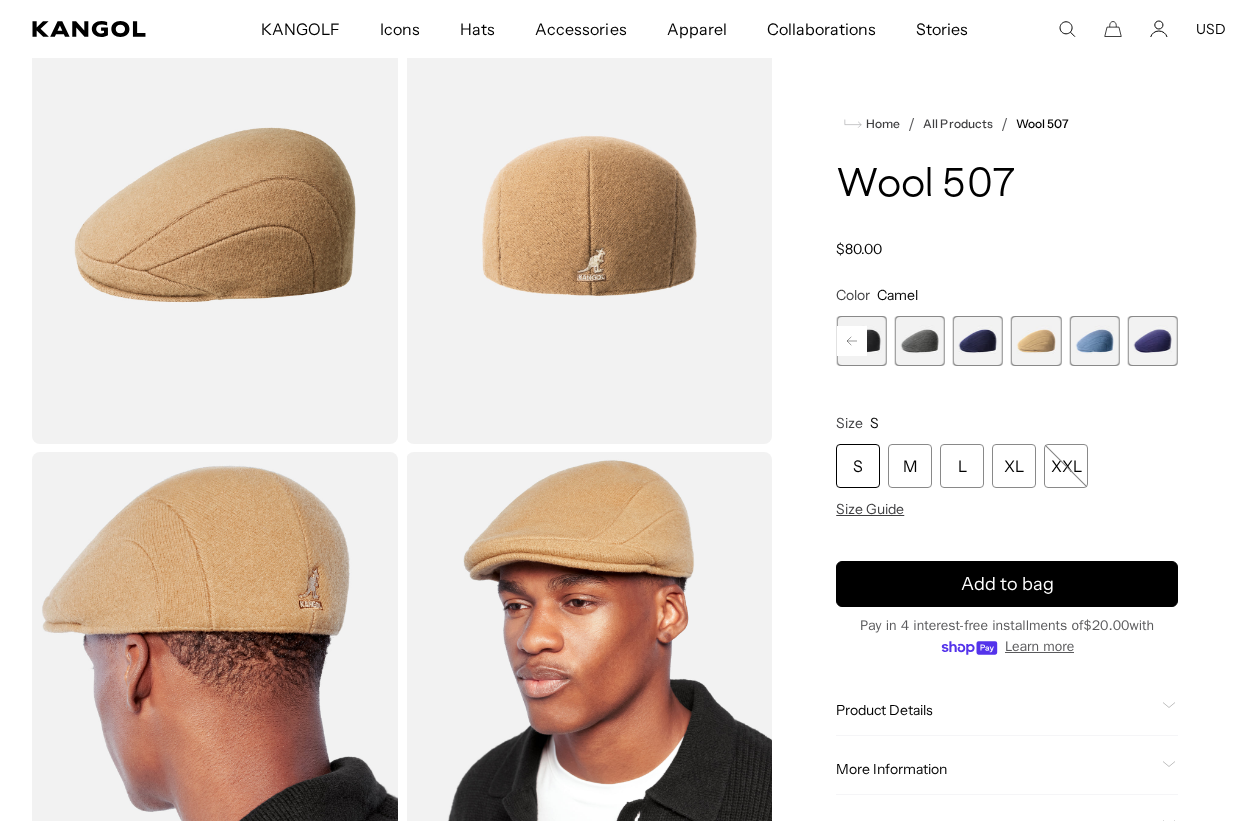 click on "Previous
Next
Camel
Variant sold out or unavailable
Black
Variant sold out or unavailable
Dark Flannel
Variant sold out or unavailable
Navy
Variant sold out or unavailable
Taupe
Variant sold out or unavailable
Denim Blue
Variant sold out or unavailable
Hazy Indigo
…" at bounding box center [1007, 341] 